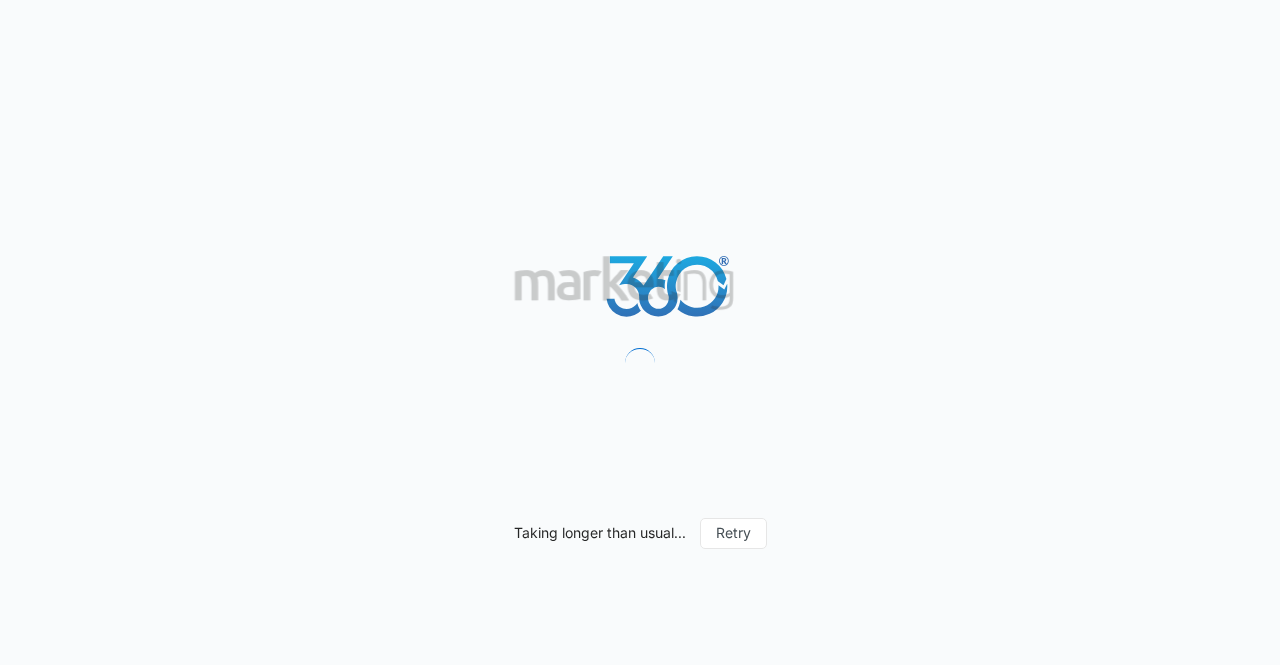 scroll, scrollTop: 0, scrollLeft: 0, axis: both 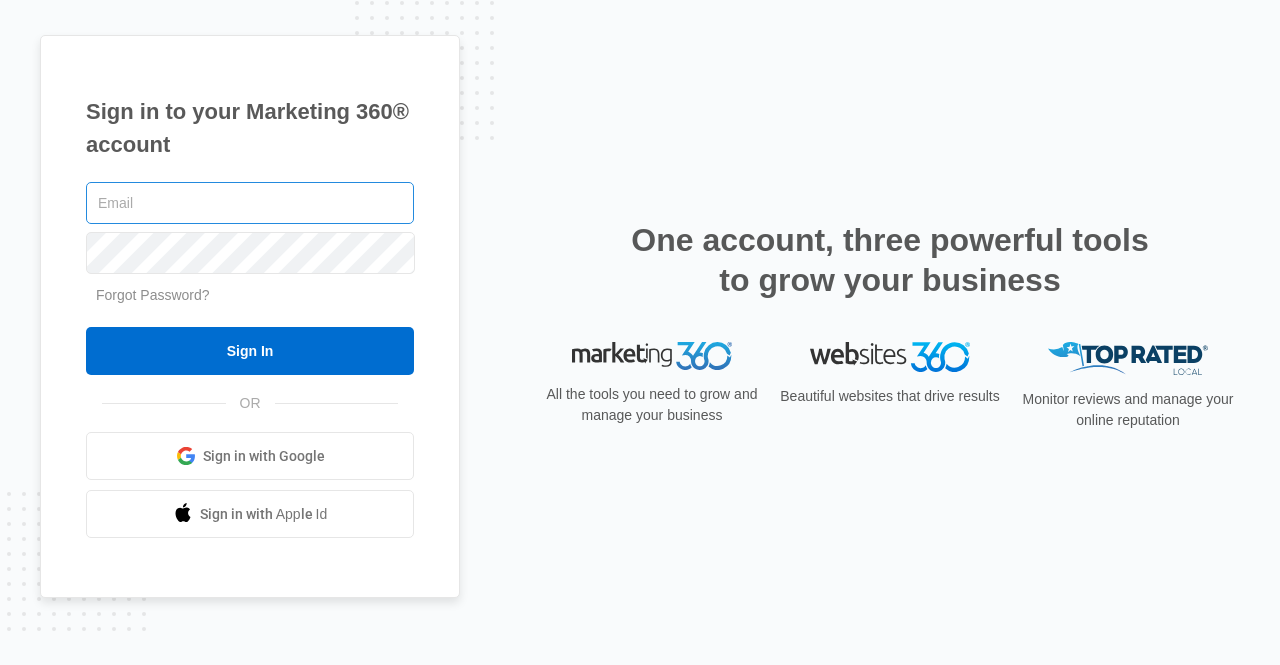 click at bounding box center [250, 203] 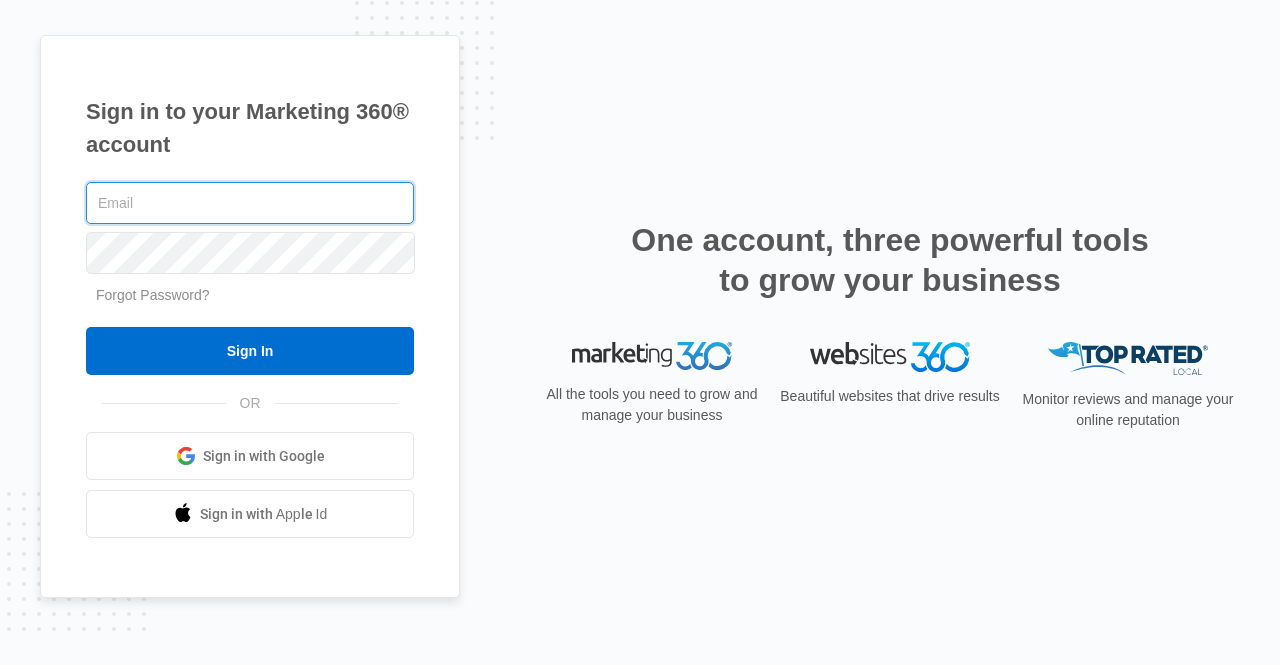 type on "[USERNAME]@[DOMAIN].org" 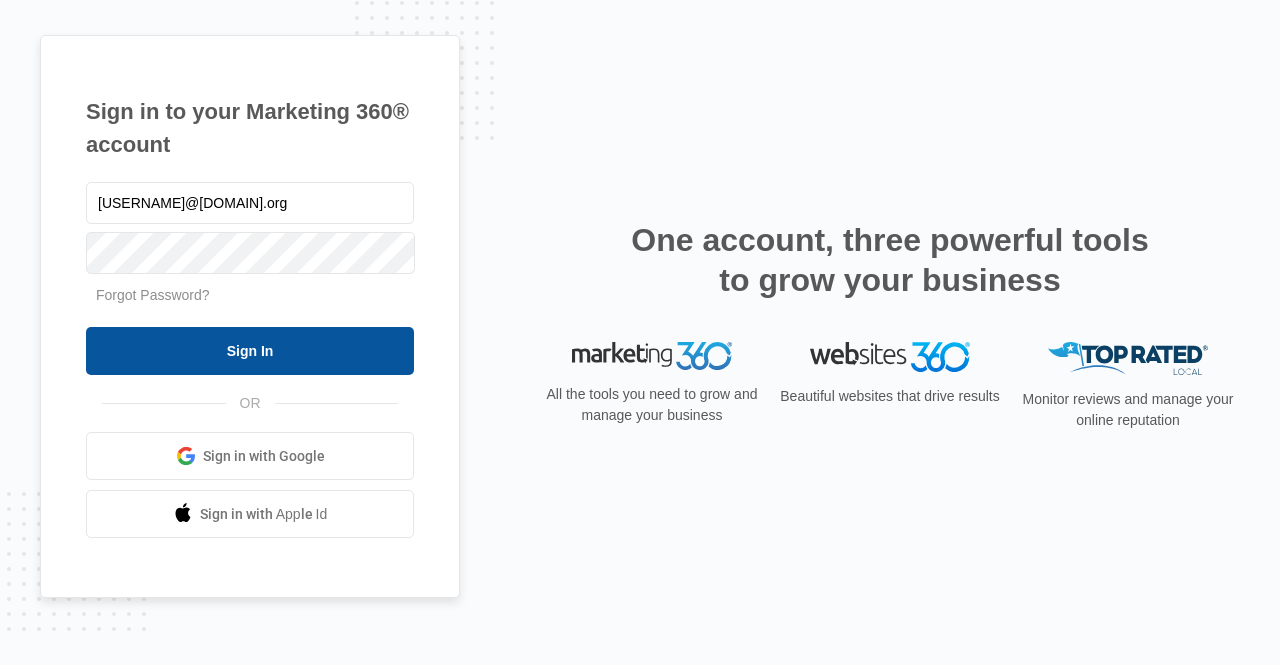 click on "Sign In" at bounding box center (250, 351) 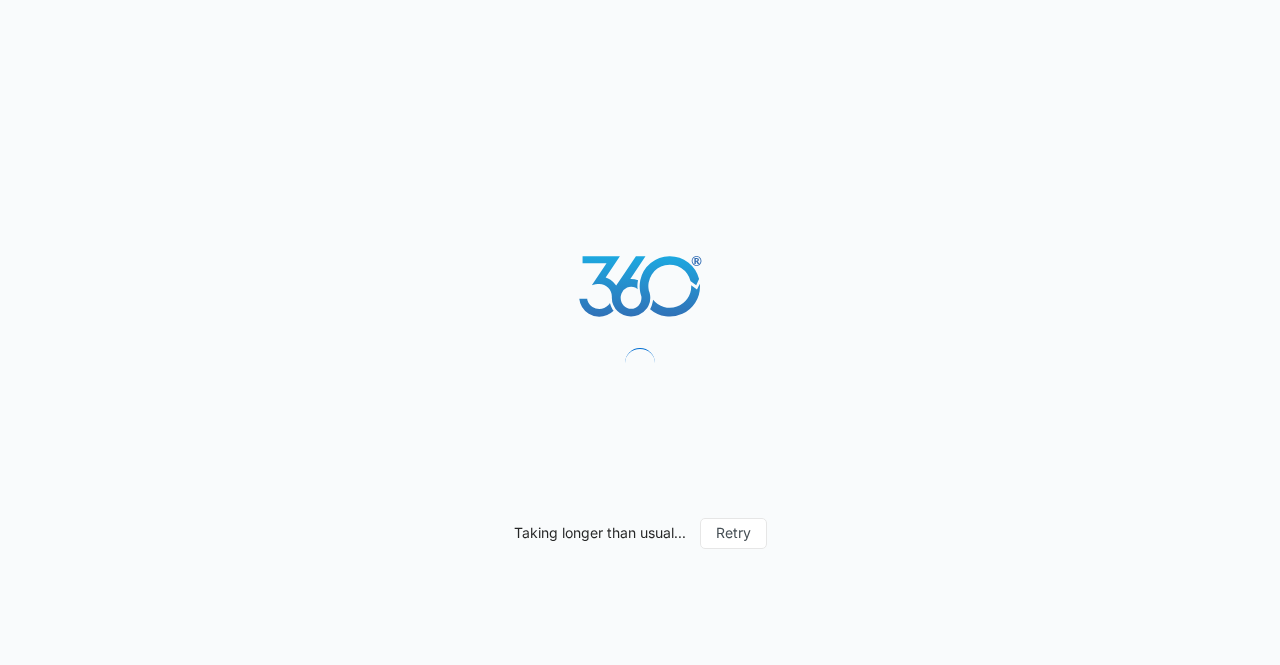 scroll, scrollTop: 0, scrollLeft: 0, axis: both 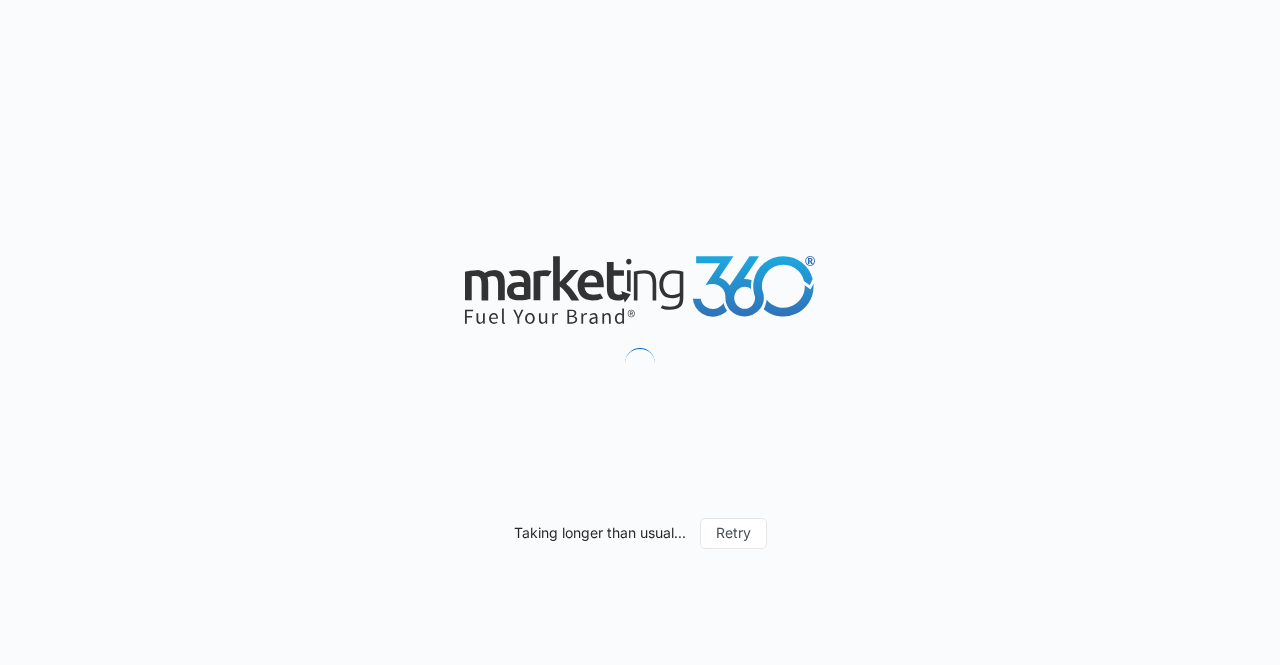 drag, startPoint x: 0, startPoint y: 0, endPoint x: 1040, endPoint y: 337, distance: 1093.2378 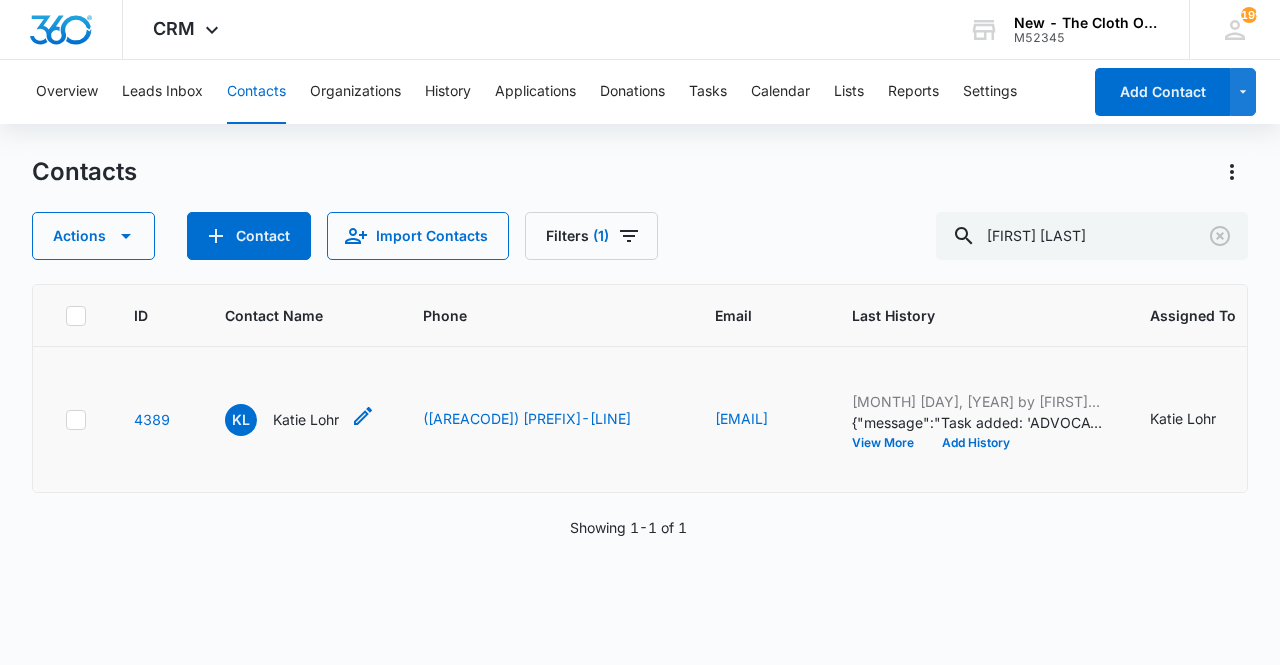 click on "Katie Lohr" at bounding box center (306, 419) 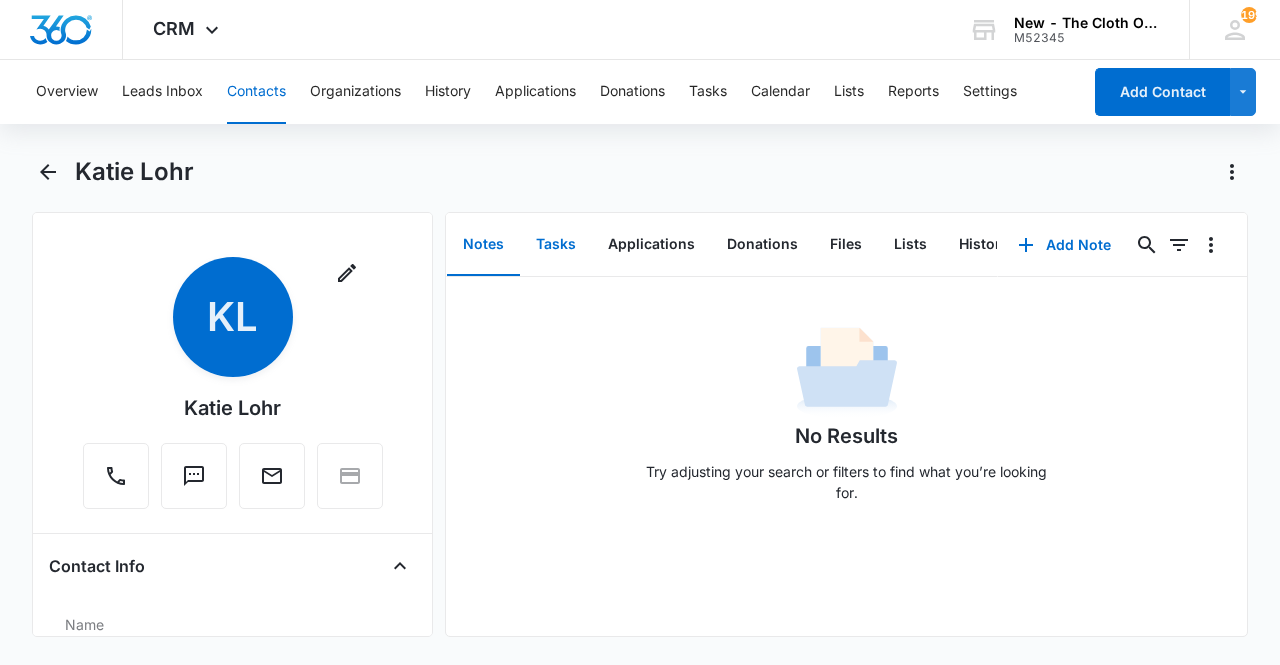 click on "Tasks" at bounding box center [556, 245] 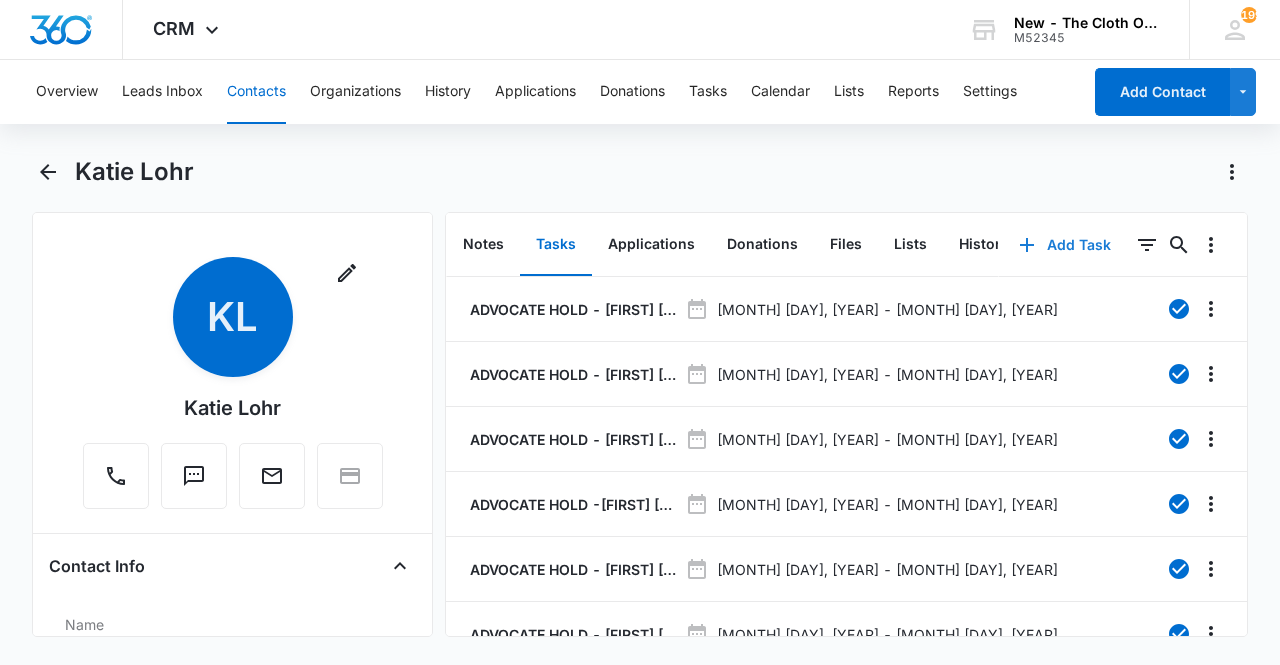click on "Add Task" at bounding box center [1065, 245] 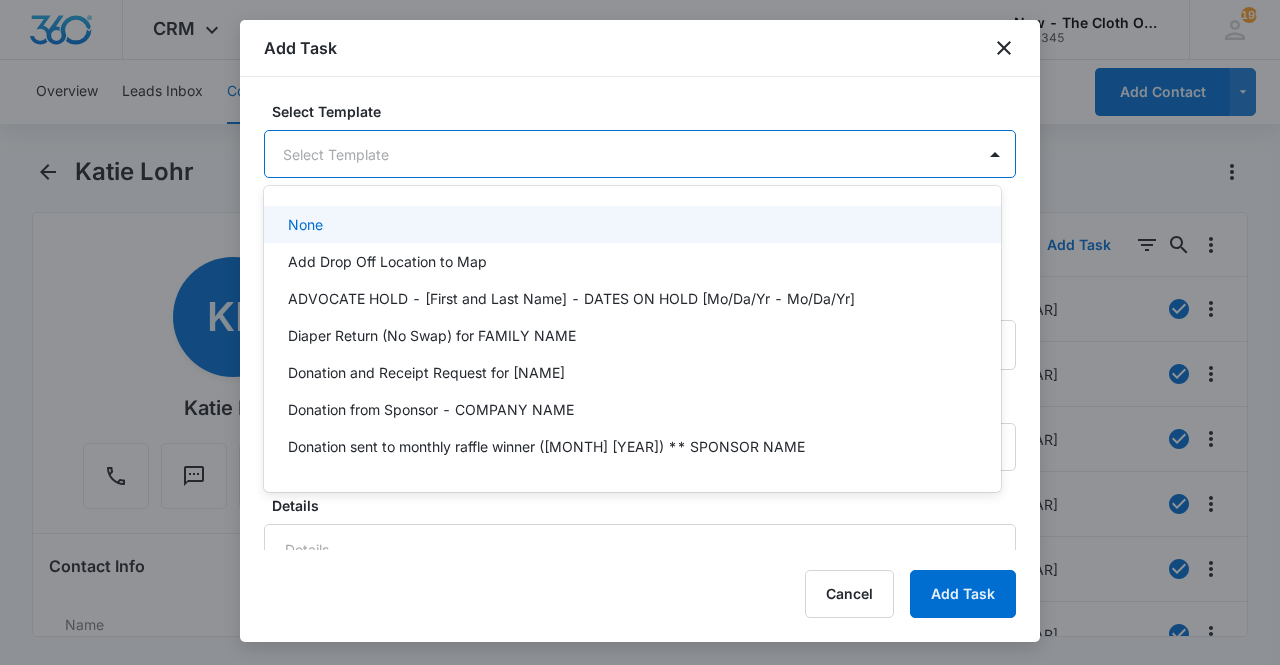 click on "CRM Apps Reputation Forms CRM Email Ads Intelligence Brand Settings New - The Cloth Option M52345 Your Accounts View All 199 KL [FIRST] [LAST] [FIRST].[INITIAL]@[DOMAIN] My Profile 199 Notifications Support Logout Terms & Conditions   •   Privacy Policy Overview Leads Inbox Contacts Organizations History Applications Donations Tasks Calendar Lists Reports Settings Add Contact [FIRST] [LAST] Remove KL [FIRST] [LAST] Contact Info Name Cancel Save Changes [FIRST] [LAST] Phone Cancel Save Changes (425) 293-4230 Email Cancel Save Changes [FIRST].[INITIAL]@[DOMAIN] Organization Cancel Save Changes --- Address Cancel Save Changes [NUMBER] [STREET] [CITY] [STATE] [ZIP] Details Source Cancel Save Changes Jotform app 2022 Contact Type Cancel Save Changes Advocate - Distribution/Outreach, Imported Contact Status Cancel Save Changes Active Assigned To Cancel Save Changes [FIRST] [LAST] Tags Cancel Save Changes --- Next Contact Date Cancel Save Changes --- Color Tag Current Color: Cancel Save Changes Payments ID ID 4389 Created" at bounding box center (640, 332) 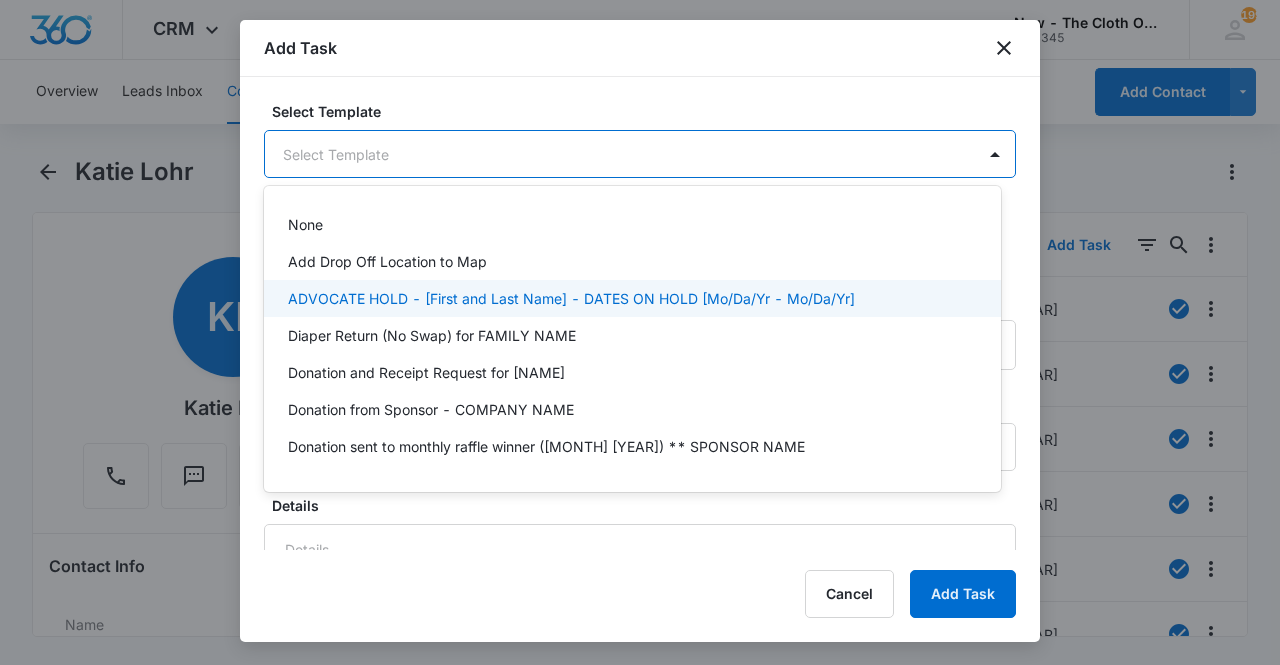 click on "ADVOCATE HOLD - [First and Last Name] - DATES ON HOLD [Mo/Da/Yr - Mo/Da/Yr]" at bounding box center (632, 298) 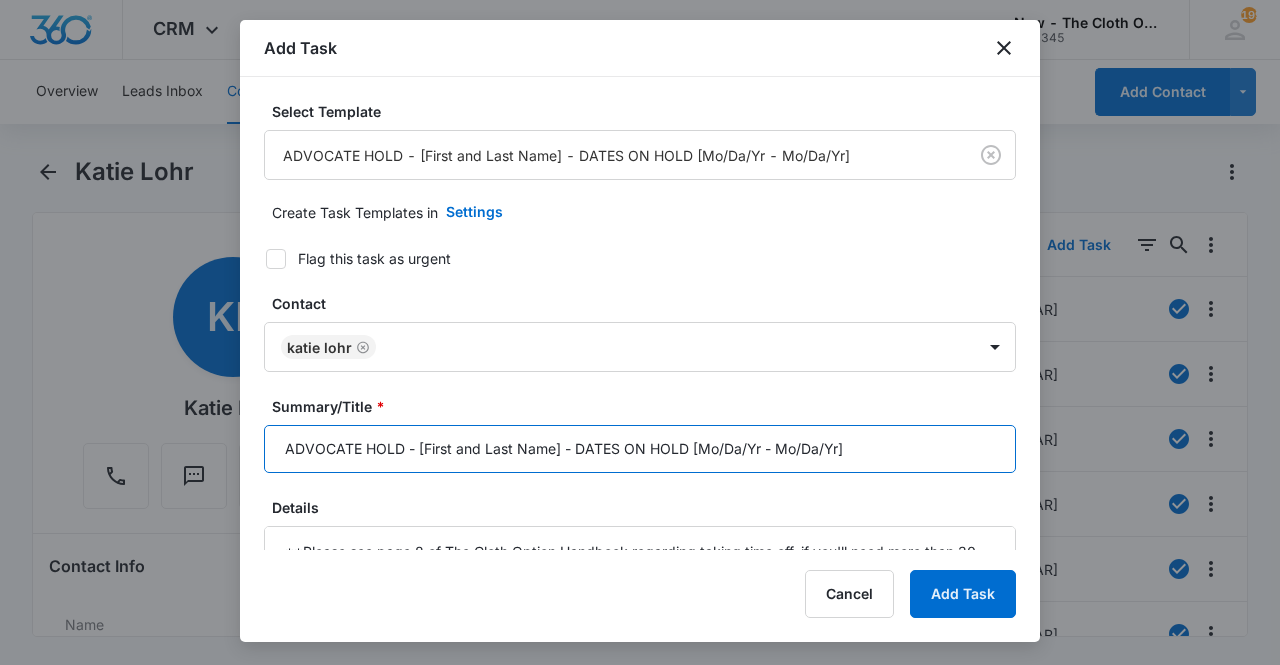 drag, startPoint x: 834, startPoint y: 444, endPoint x: 698, endPoint y: 433, distance: 136.44412 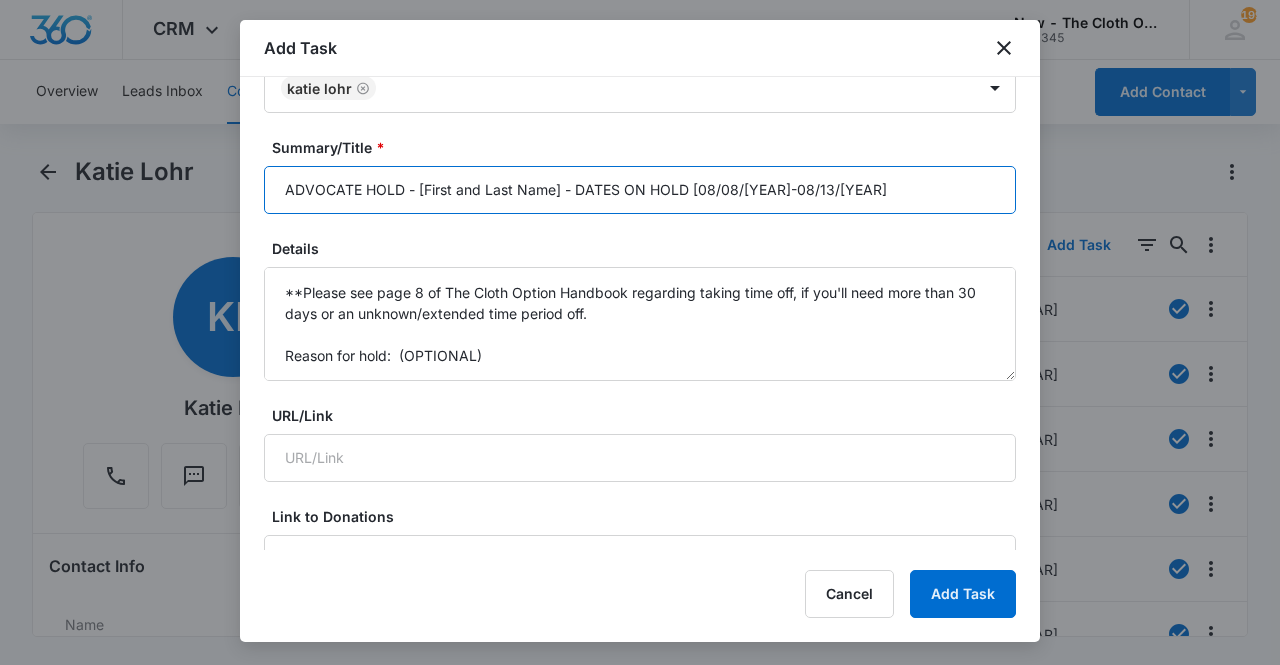 scroll, scrollTop: 266, scrollLeft: 0, axis: vertical 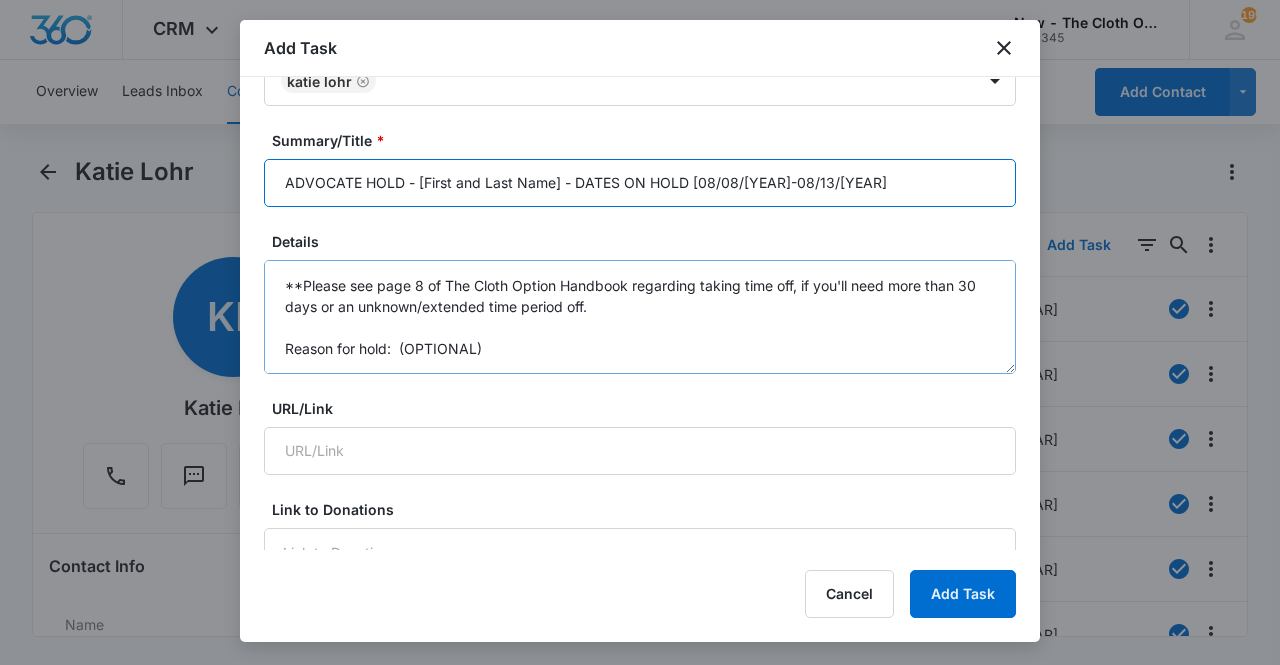 type on "ADVOCATE HOLD - [First and Last Name] - DATES ON HOLD [08/08/[YEAR]-08/13/[YEAR]" 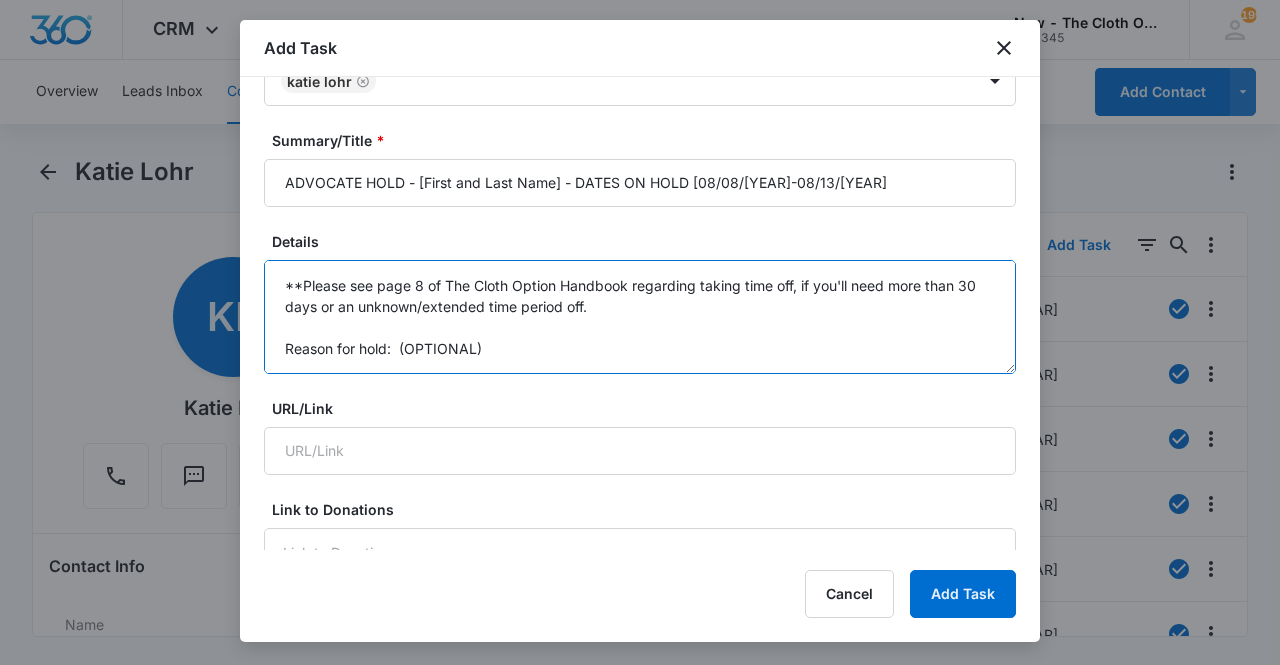 drag, startPoint x: 605, startPoint y: 349, endPoint x: 402, endPoint y: 348, distance: 203.00246 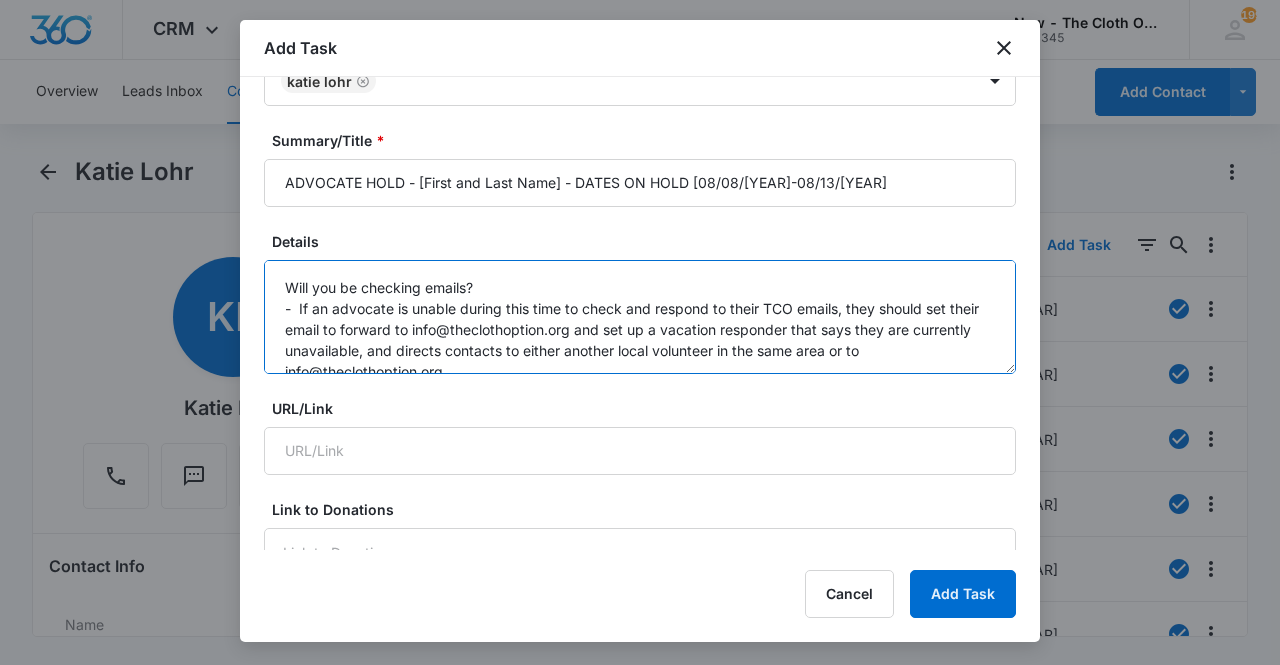 scroll, scrollTop: 104, scrollLeft: 0, axis: vertical 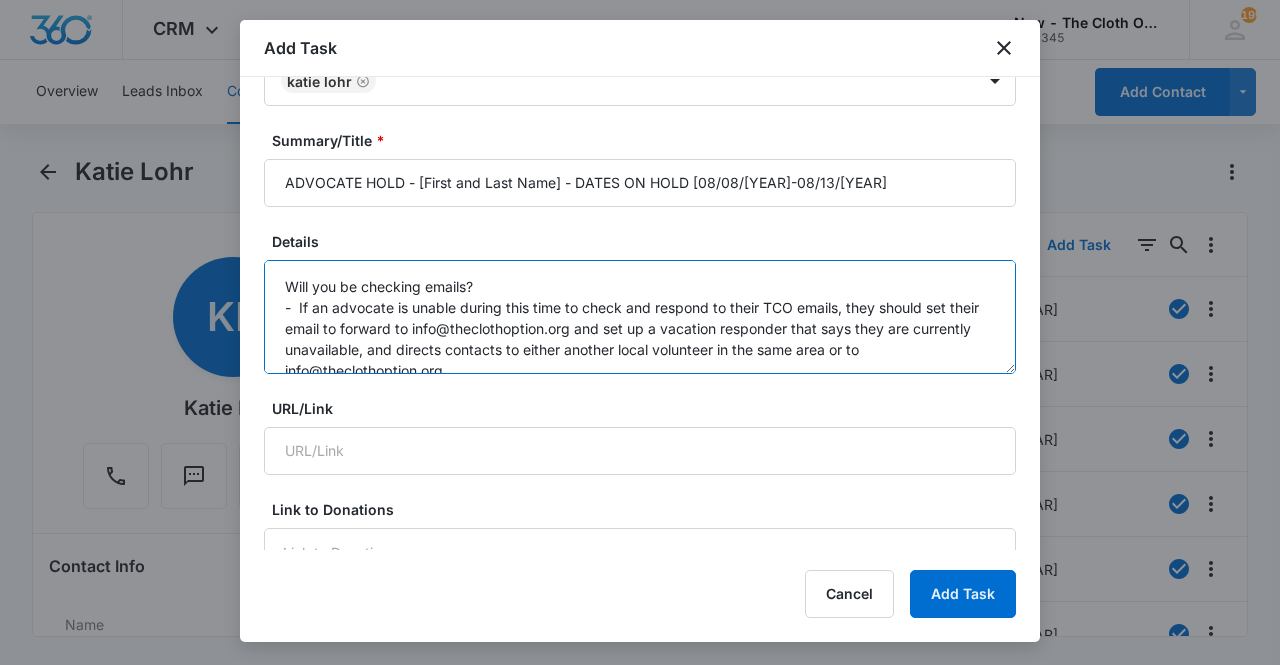 click on "**Please see page 8 of The Cloth Option Handbook regarding taking time off, if you'll need more than 30 days or an unknown/extended time period off.
Reason for hold:  vacation
Will you be checking emails?
-  If an advocate is unable during this time to check and respond to their TCO emails, they should set their email to forward to info@theclothoption.org and set up a vacation responder that says they are currently unavailable, and directs contacts to either another local volunteer in the same area or to info@theclothoption.org.
Make sure task is linked to your CRM record.
Assign Task to [FIRST] [LAST]" at bounding box center [640, 317] 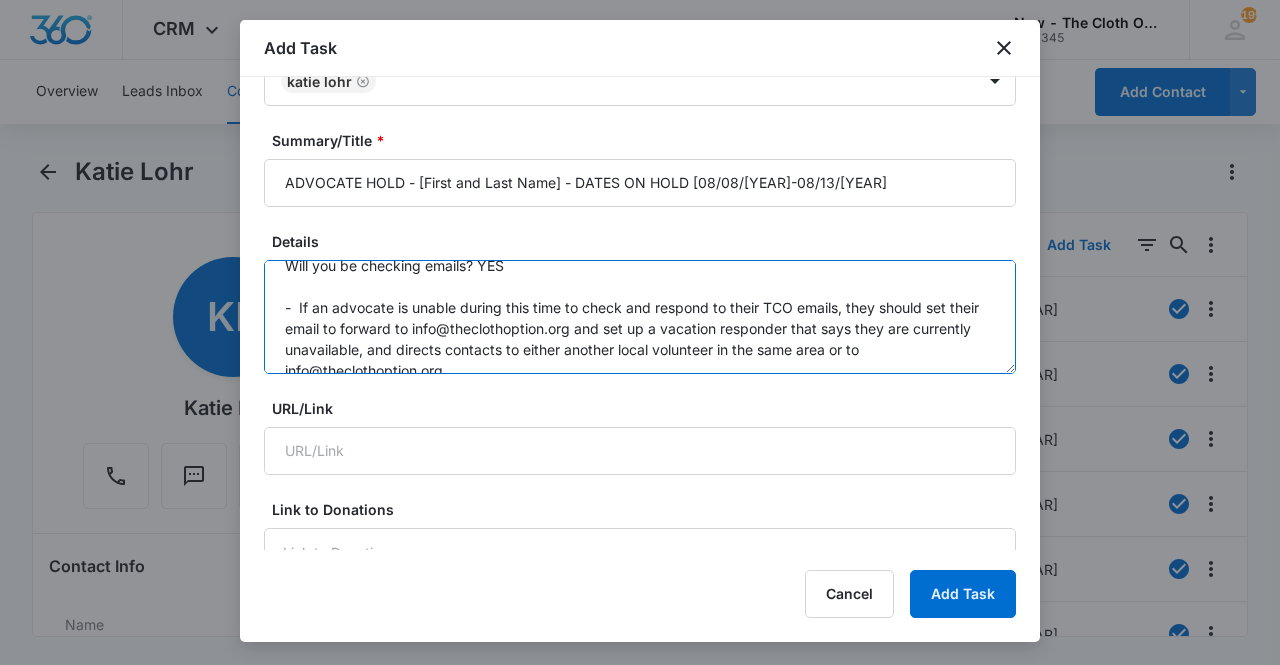 scroll, scrollTop: 252, scrollLeft: 0, axis: vertical 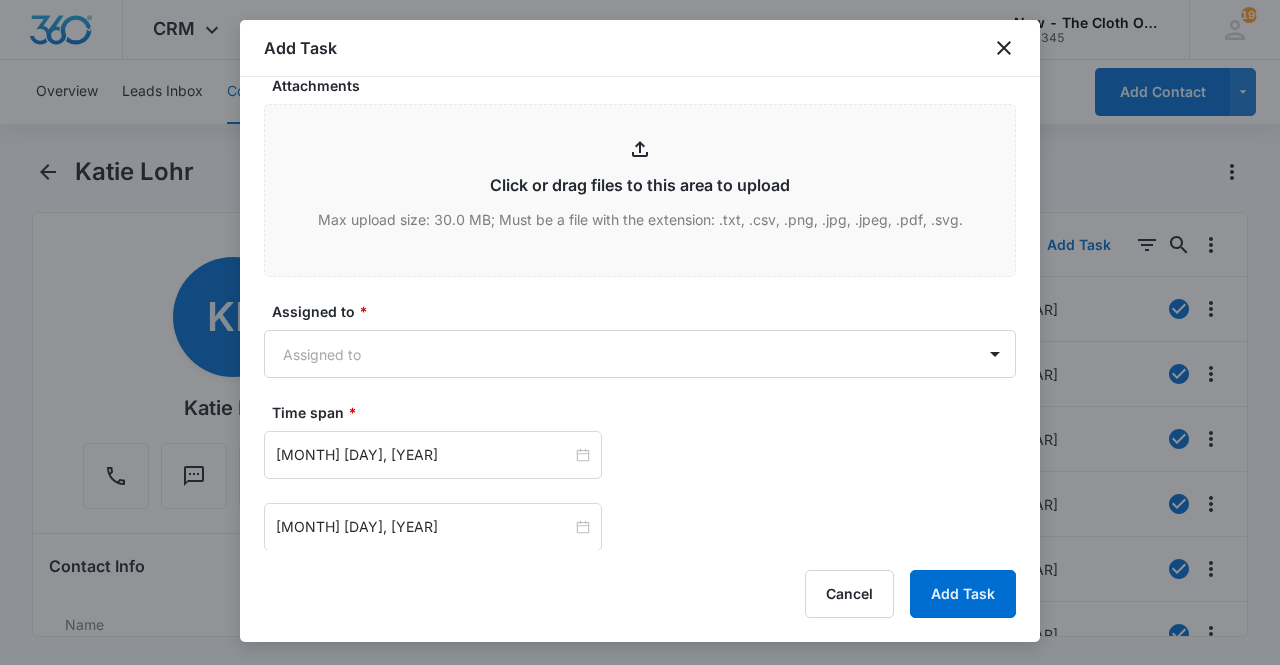 type on "**Please see page 8 of The Cloth Option Handbook regarding taking time off, if you'll need more than 30 days or an unknown/extended time period off.
Reason for hold:  vacation
Will you be checking emails? YES
-  If an advocate is unable during this time to check and respond to their TCO emails, they should set their email to forward to info@theclothoption.org and set up a vacation responder that says they are currently unavailable, and directs contacts to either another local volunteer in the same area or to info@theclothoption.org.
Make sure task is linked to your CRM record.
Assign Task to [FIRST] [LAST]" 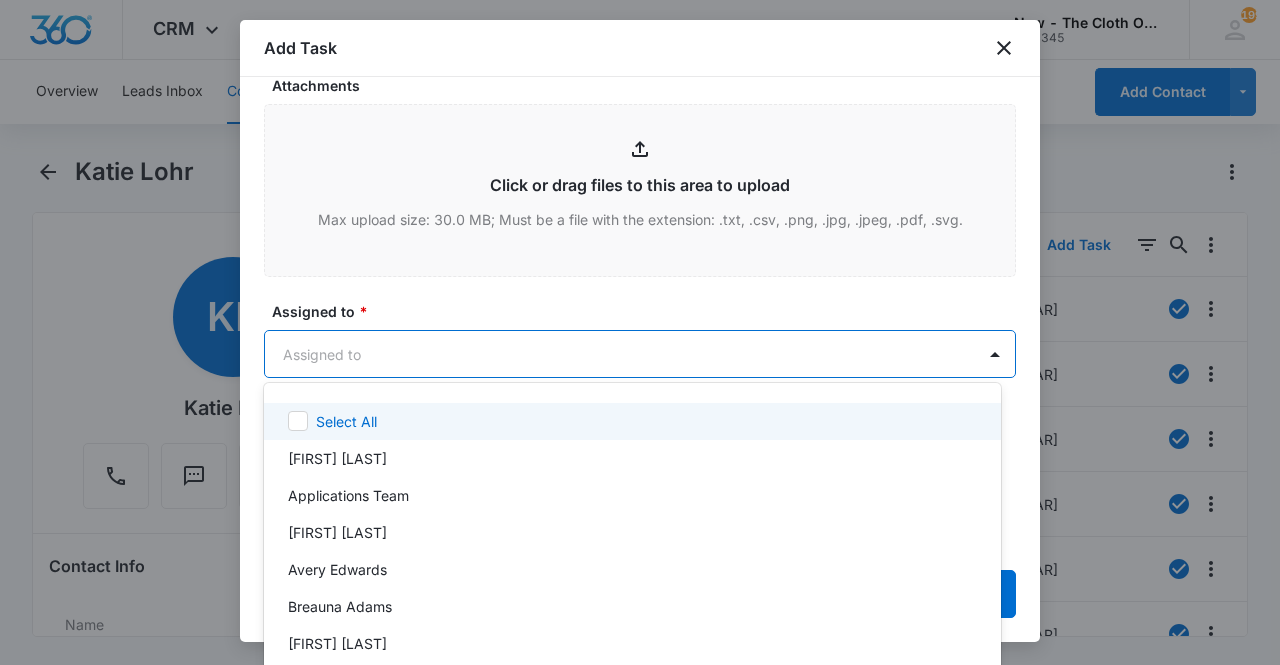 click on "CRM Apps Reputation Forms CRM Email Ads Intelligence Brand Settings New - The Cloth Option M52345 Your Accounts View All 199 KL [FIRST] [LAST] [FIRST].[INITIAL]@[DOMAIN] My Profile 199 Notifications Support Logout Terms & Conditions   •   Privacy Policy Overview Leads Inbox Contacts Organizations History Applications Donations Tasks Calendar Lists Reports Settings Add Contact [FIRST] [LAST] Remove KL [FIRST] [LAST] Contact Info Name Cancel Save Changes [FIRST] [LAST] Phone Cancel Save Changes (425) 293-4230 Email Cancel Save Changes [FIRST].[INITIAL]@[DOMAIN] Organization Cancel Save Changes --- Address Cancel Save Changes [NUMBER] [STREET] [CITY] [STATE] [ZIP] Details Source Cancel Save Changes Jotform app 2022 Contact Type Cancel Save Changes Advocate - Distribution/Outreach, Imported Contact Status Cancel Save Changes Active Assigned To Cancel Save Changes [FIRST] [LAST] Tags Cancel Save Changes --- Next Contact Date Cancel Save Changes --- Color Tag Current Color: Cancel Save Changes Payments ID ID 4389 Created" at bounding box center [640, 332] 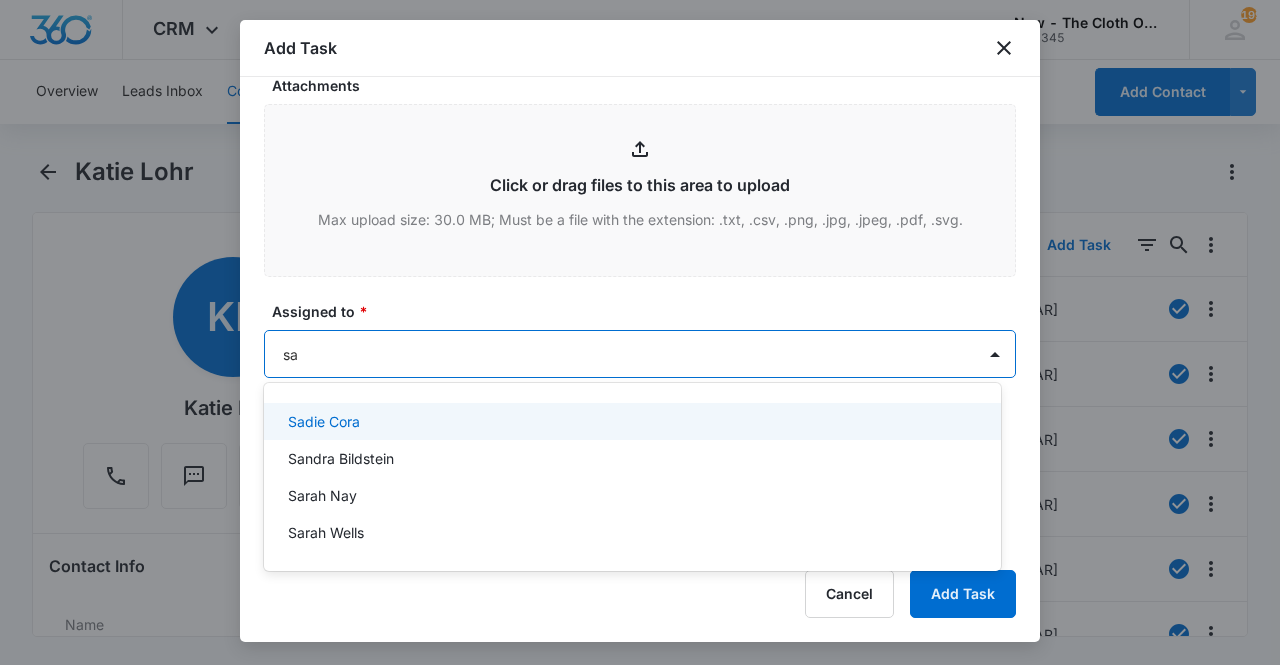 type on "san" 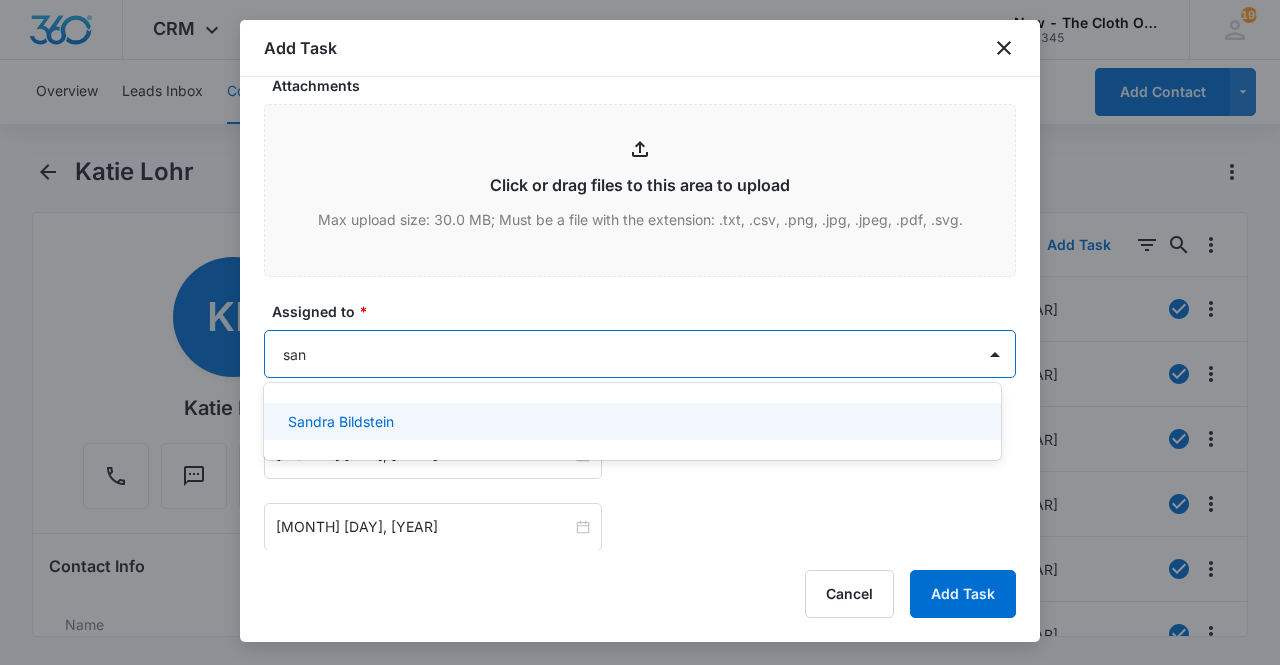 click on "Sandra Bildstein" at bounding box center (630, 421) 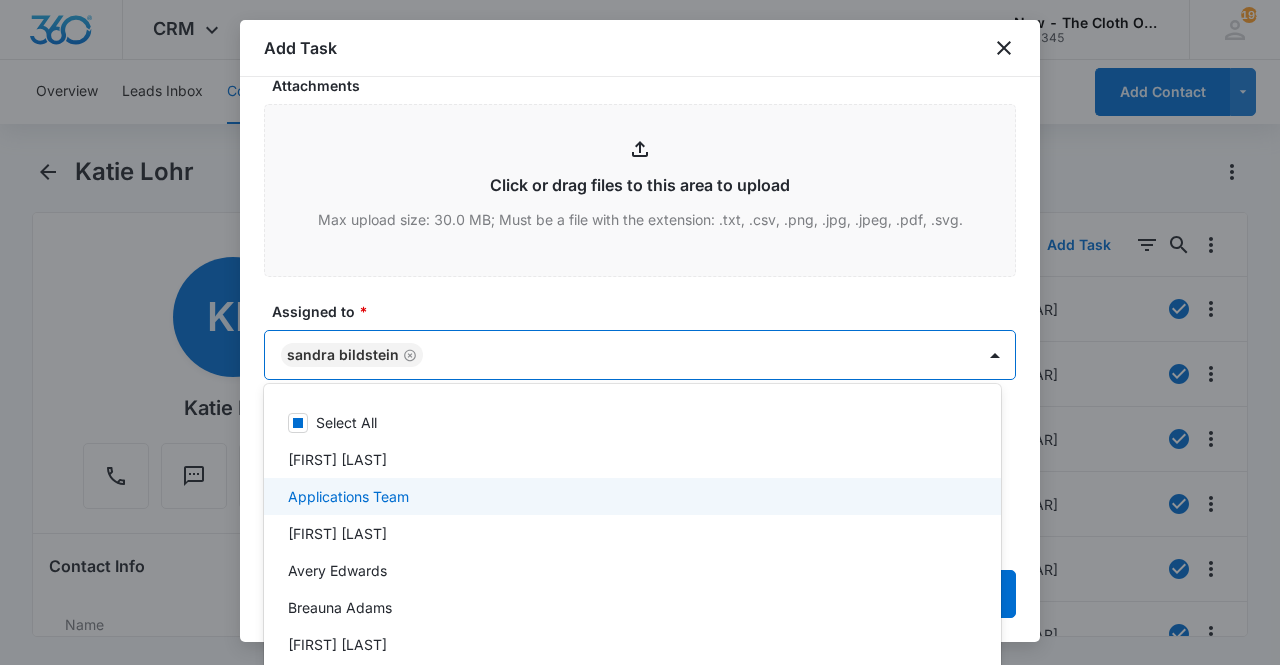 click at bounding box center [640, 332] 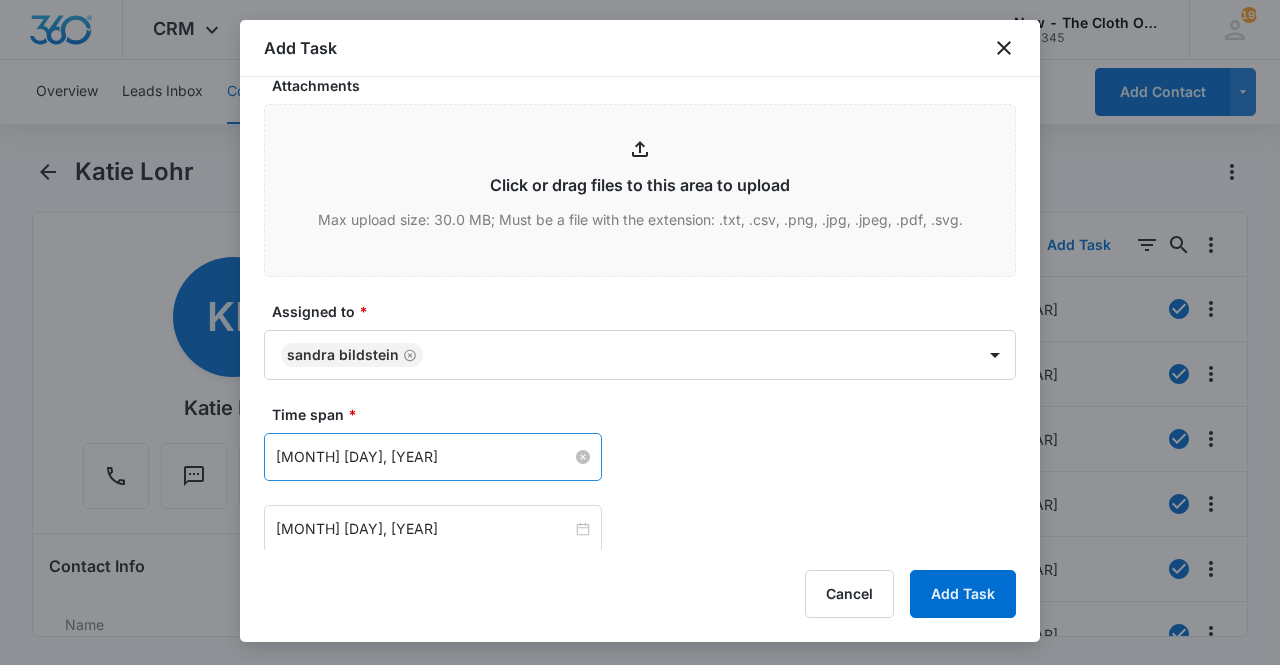 click on "[MONTH] [DAY], [YEAR]" at bounding box center (424, 457) 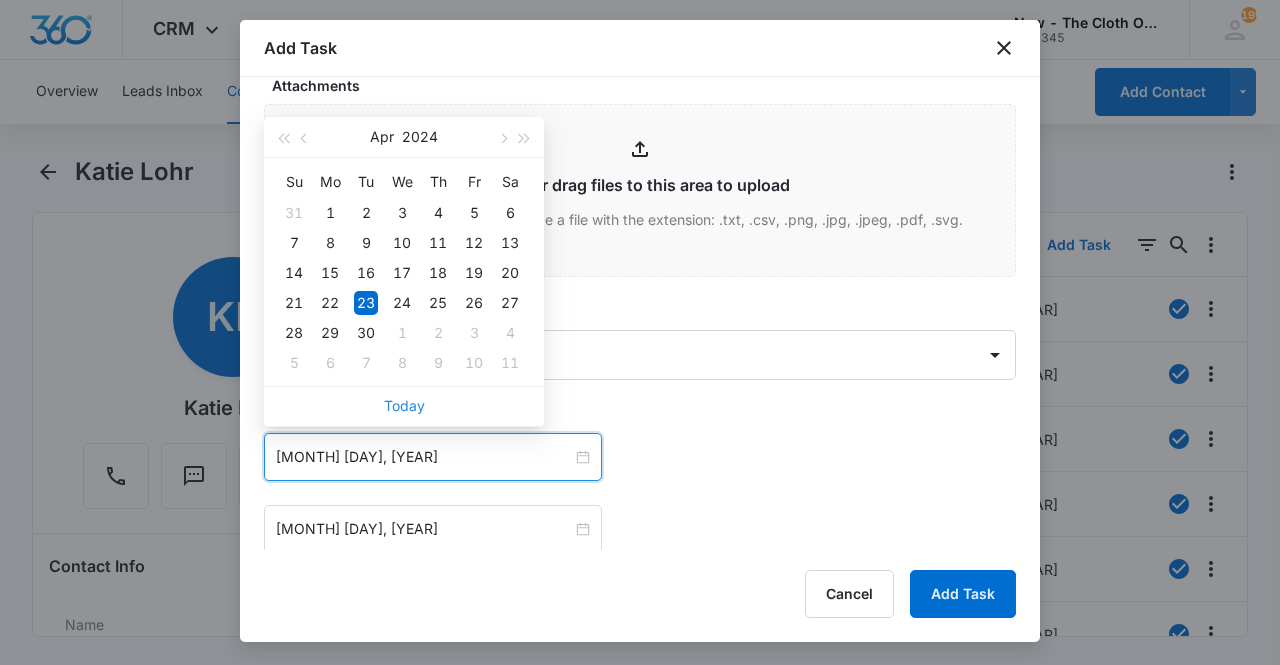 click on "Today" at bounding box center [404, 405] 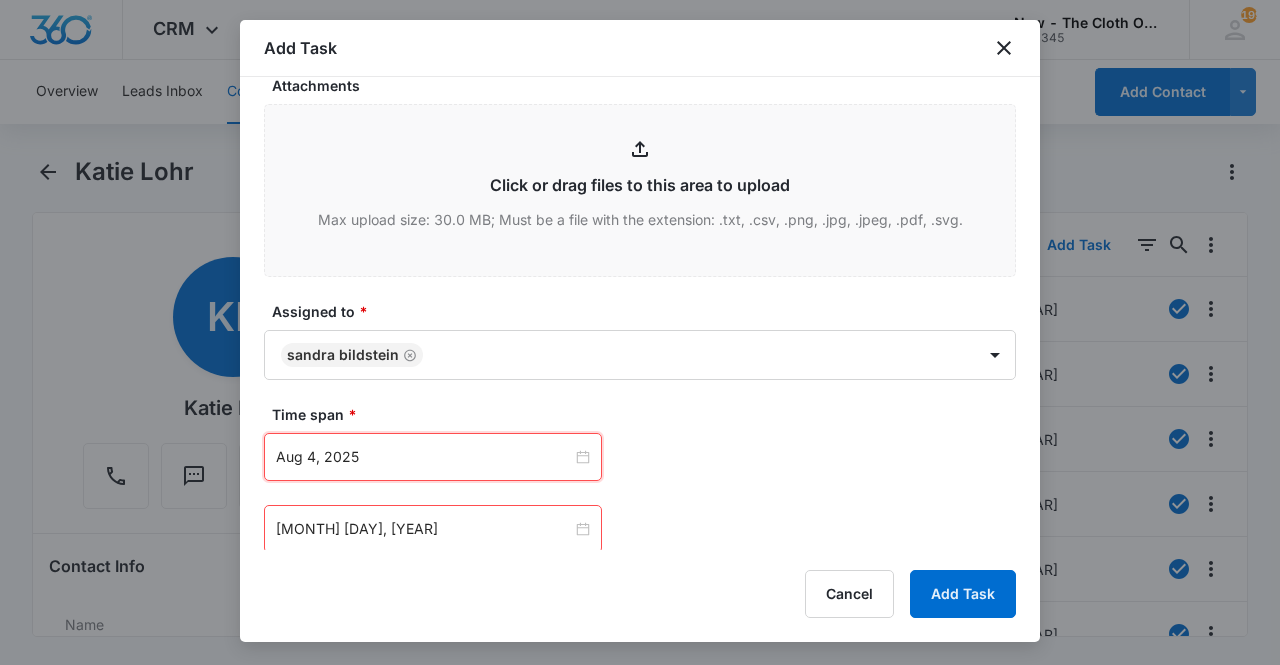 click on "Aug 4, 2025" at bounding box center (433, 457) 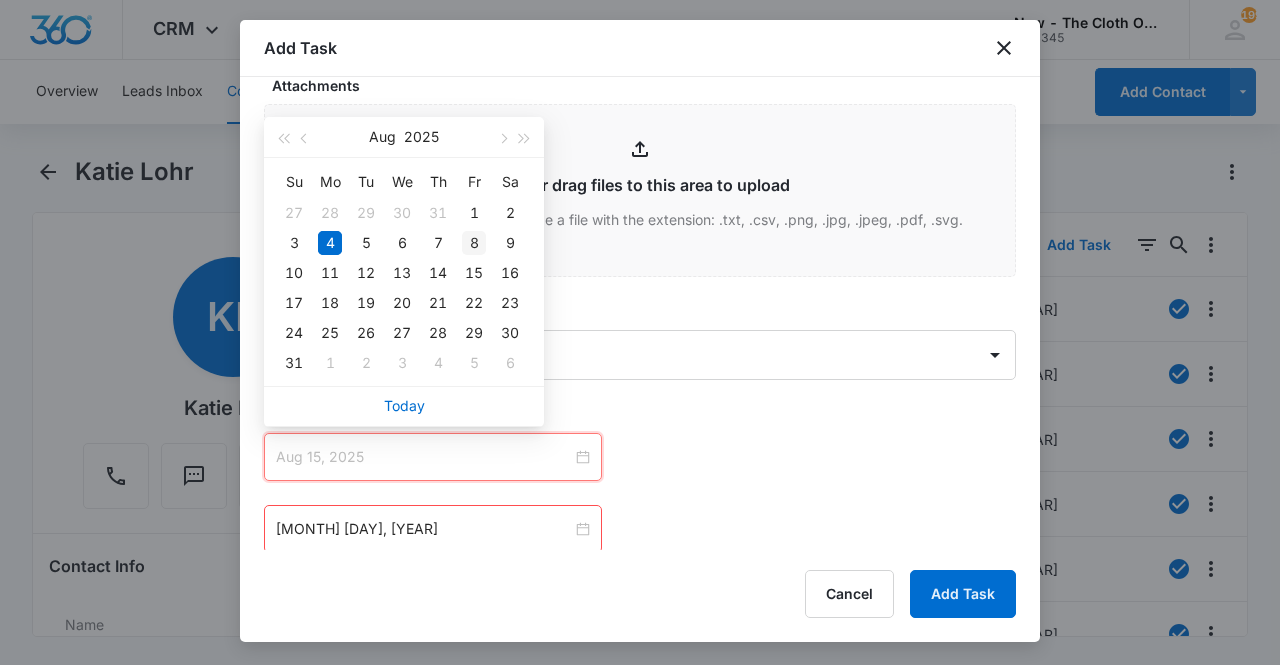 type on "Aug 8, 2025" 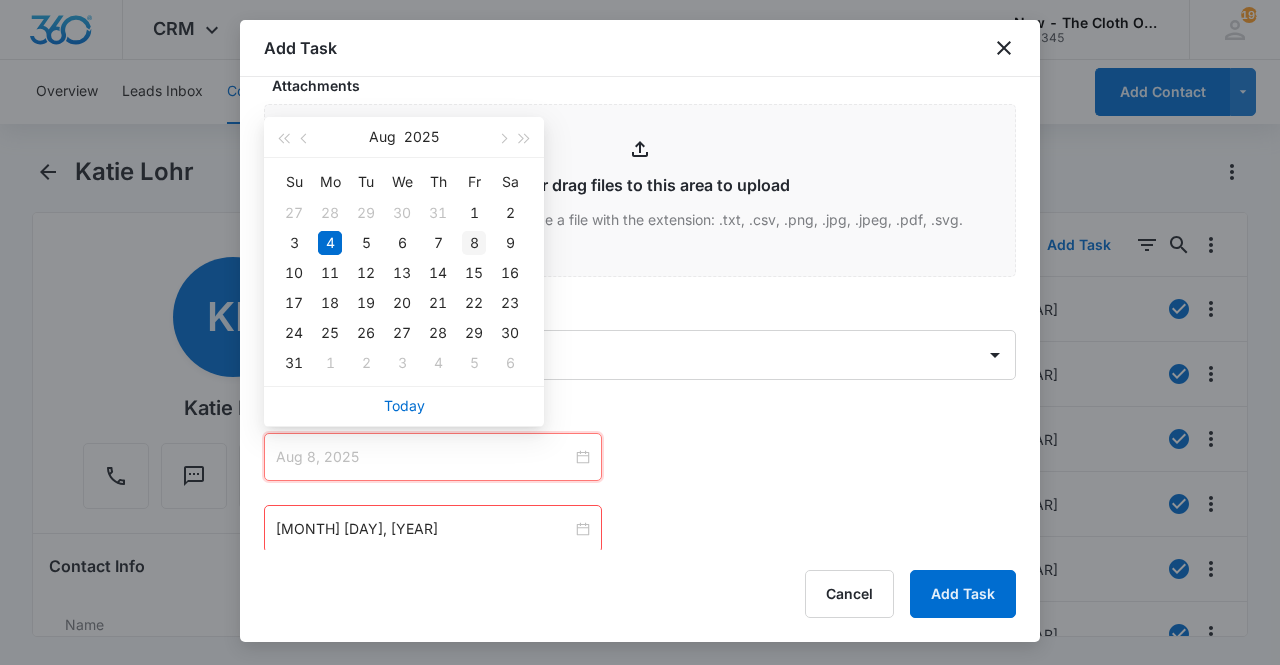 click on "8" at bounding box center [474, 243] 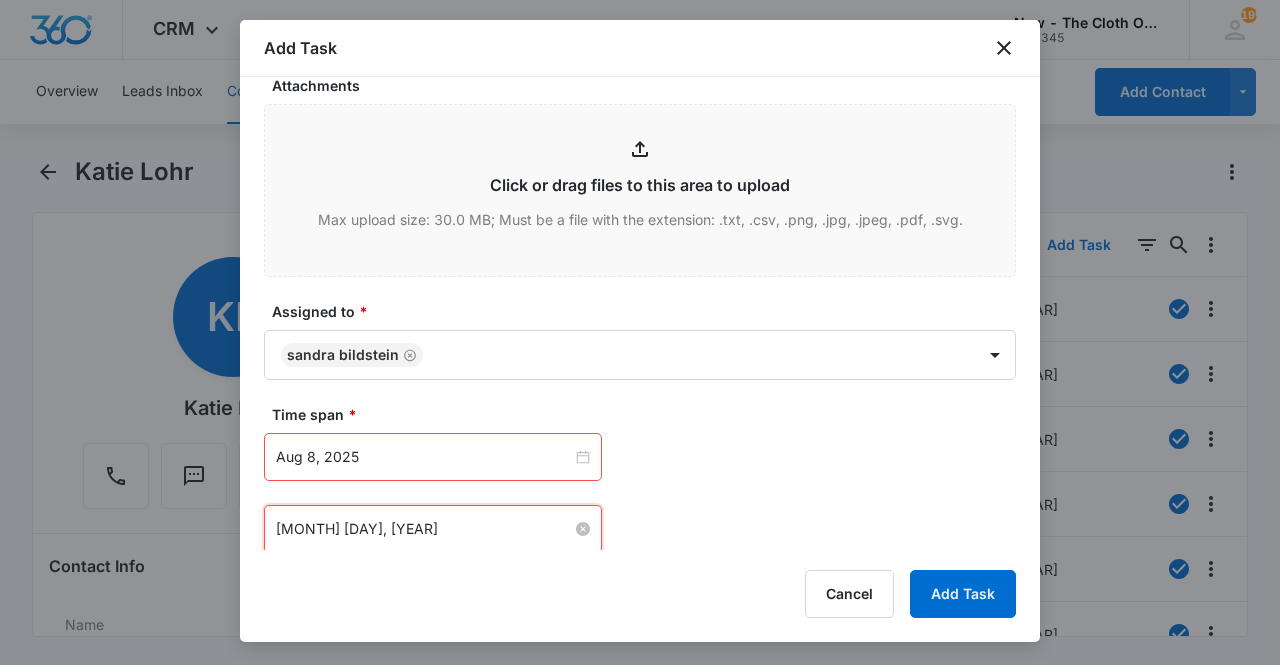 click on "[MONTH] [DAY], [YEAR]" at bounding box center (424, 529) 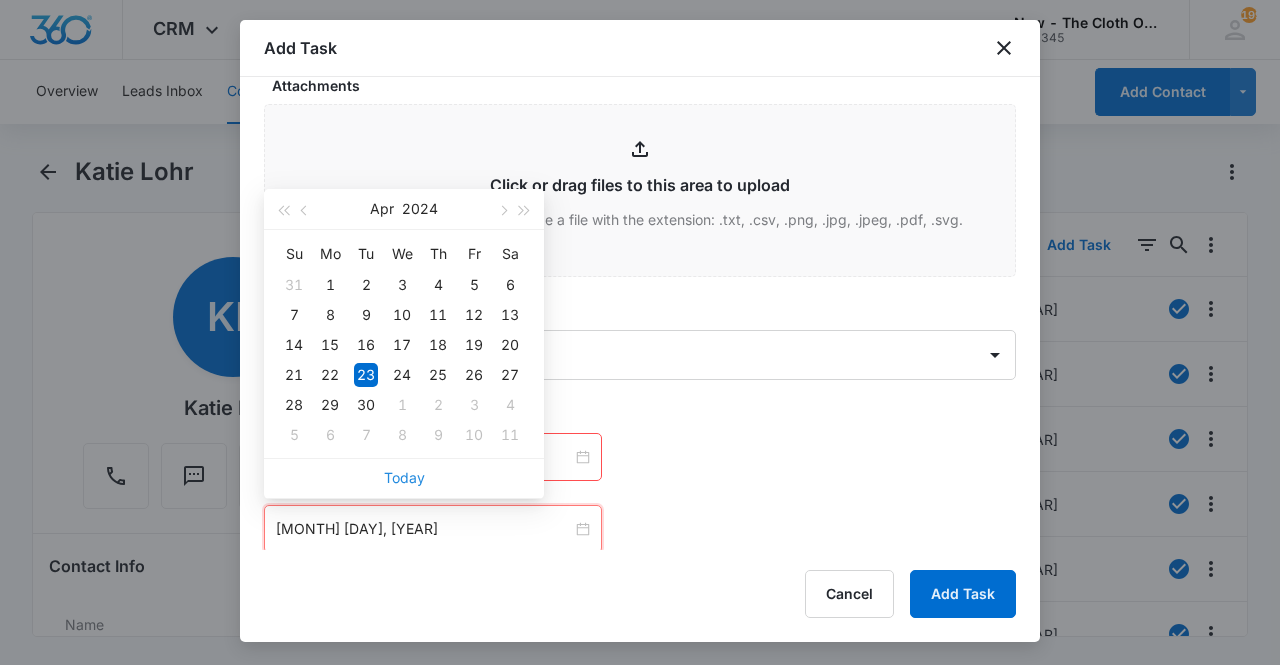 click on "Today" at bounding box center [404, 477] 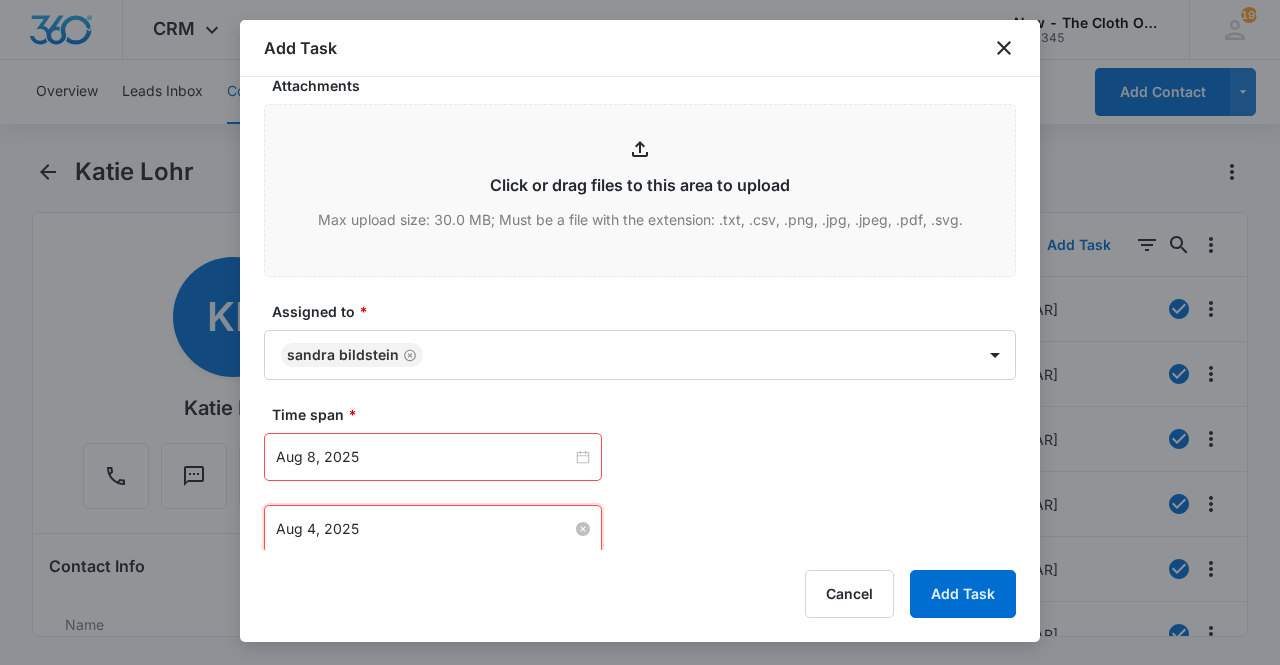 click on "Aug 4, 2025" at bounding box center (424, 529) 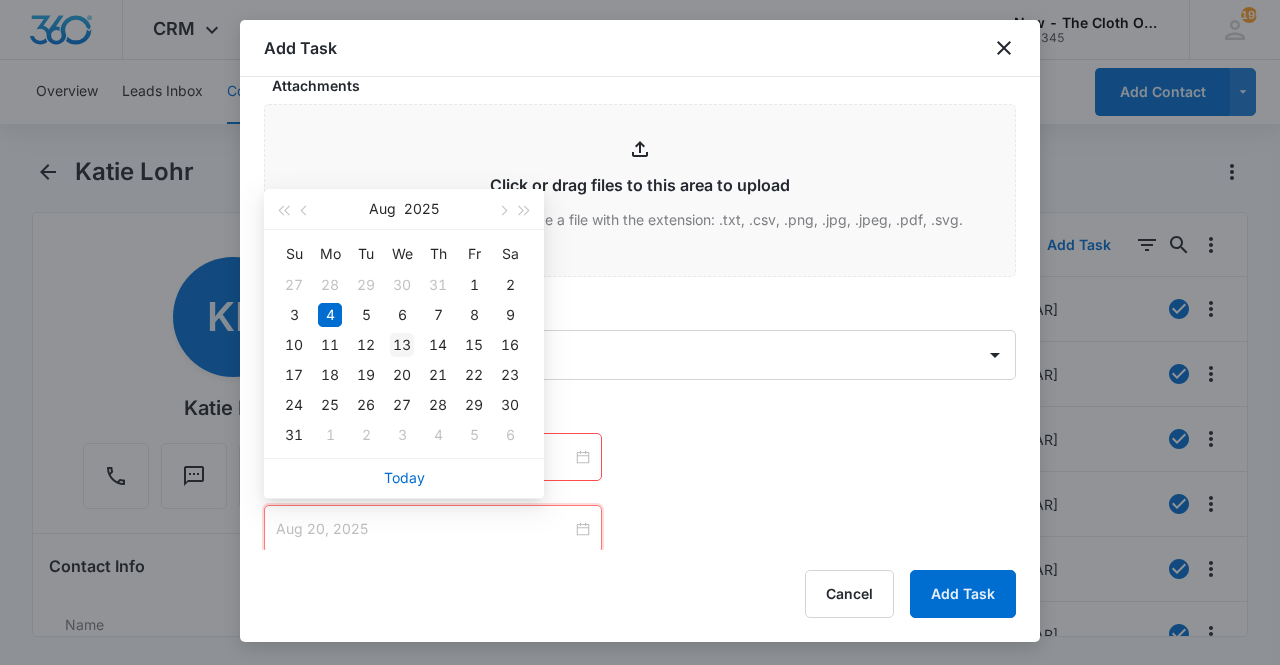 type on "Aug 13, 2025" 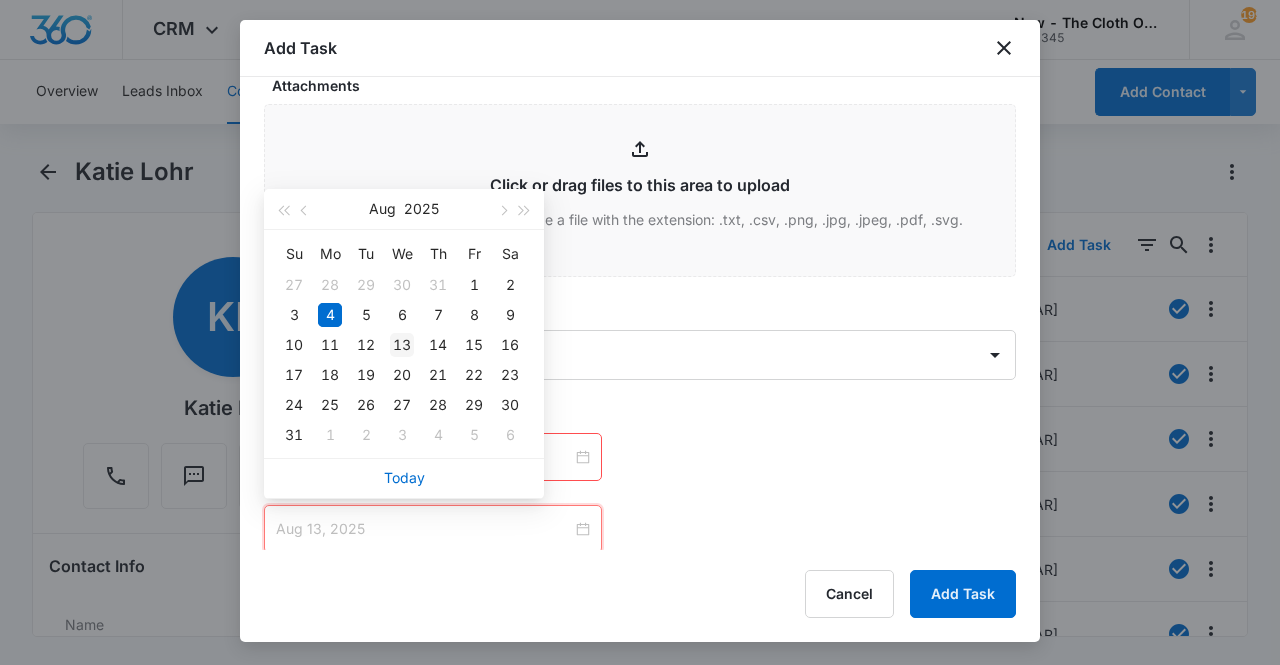 click on "13" at bounding box center [402, 345] 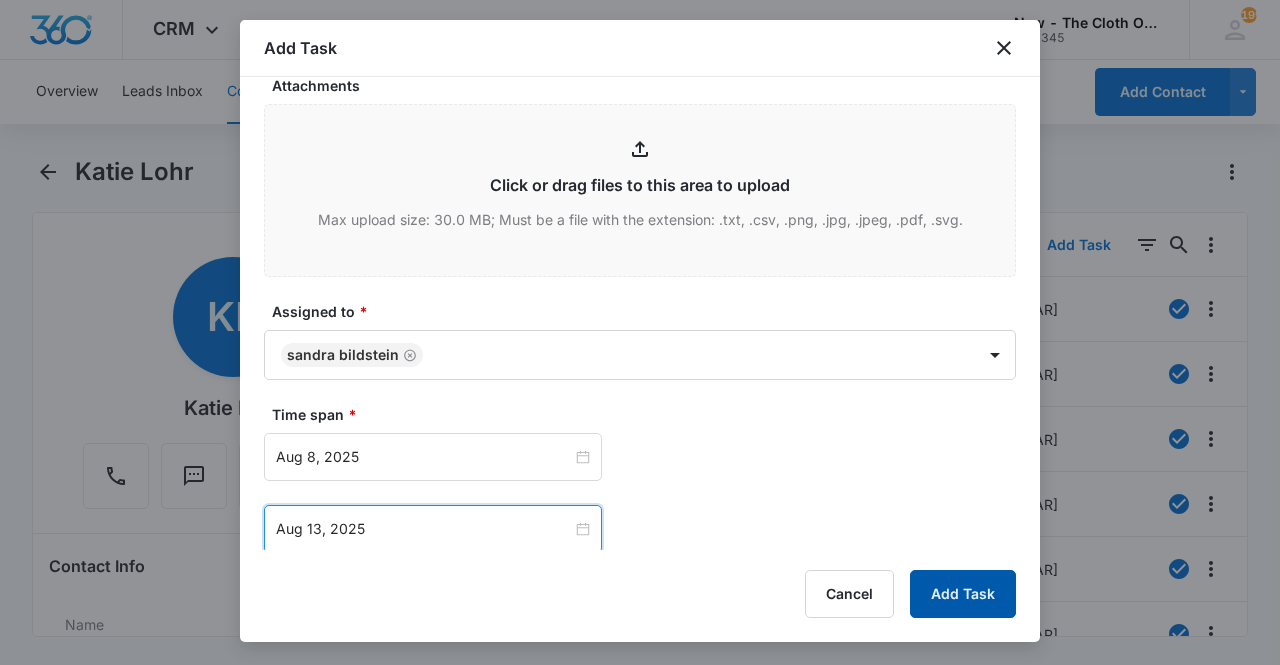 click on "Add Task" at bounding box center (963, 594) 